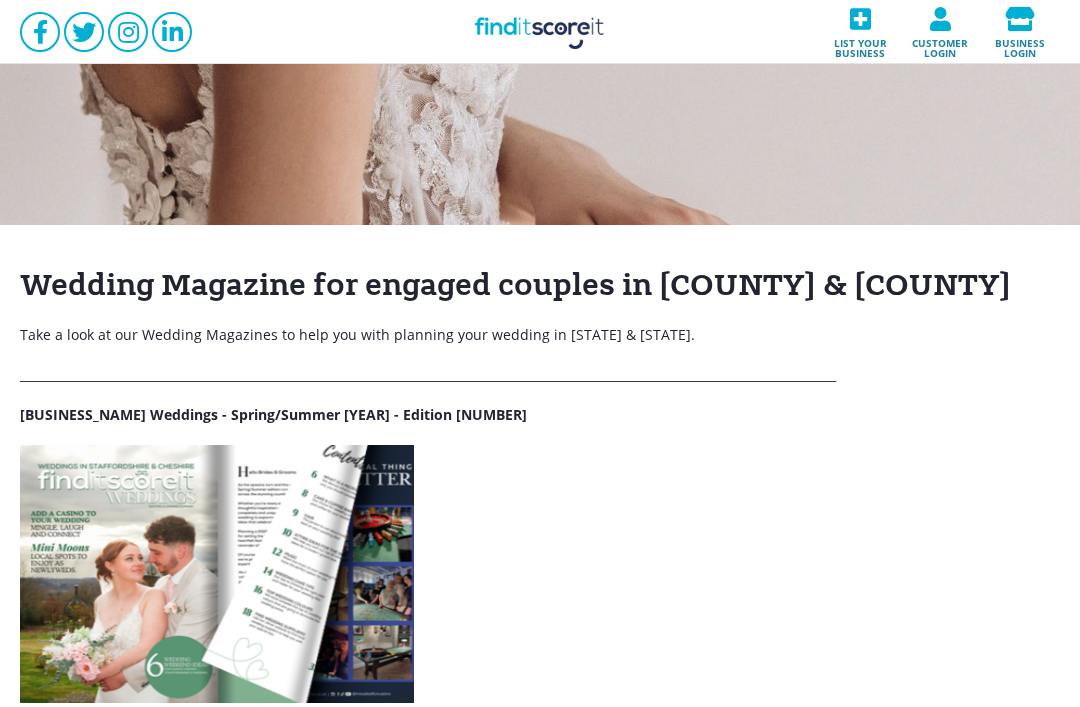 scroll, scrollTop: 22, scrollLeft: 0, axis: vertical 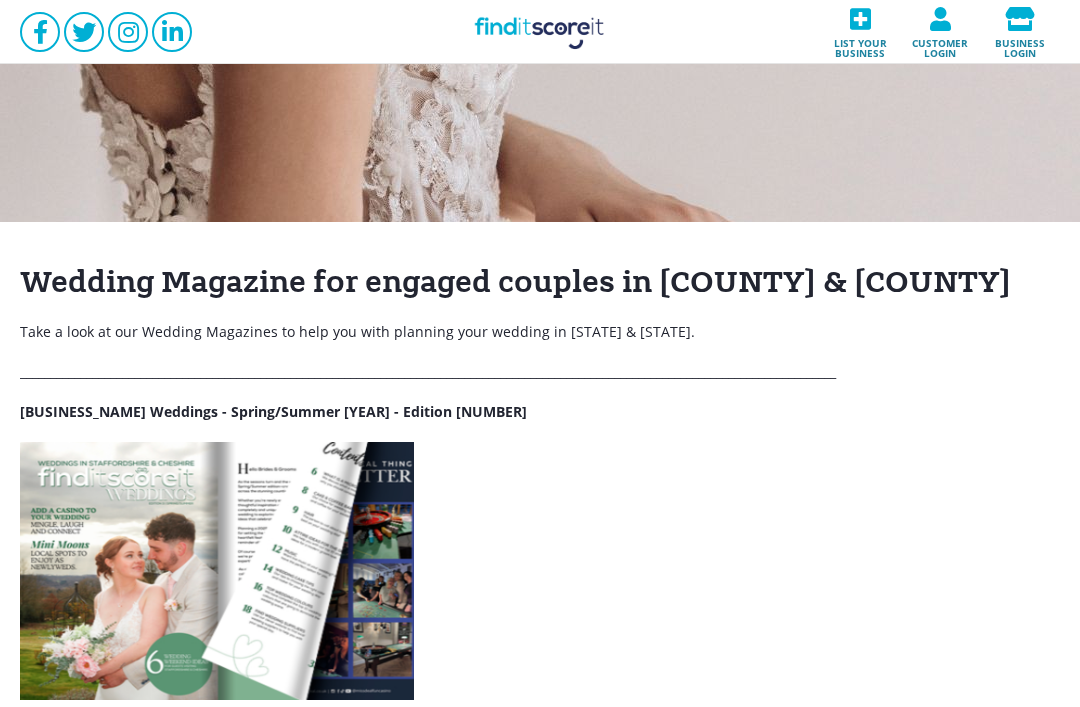 click at bounding box center [860, 19] 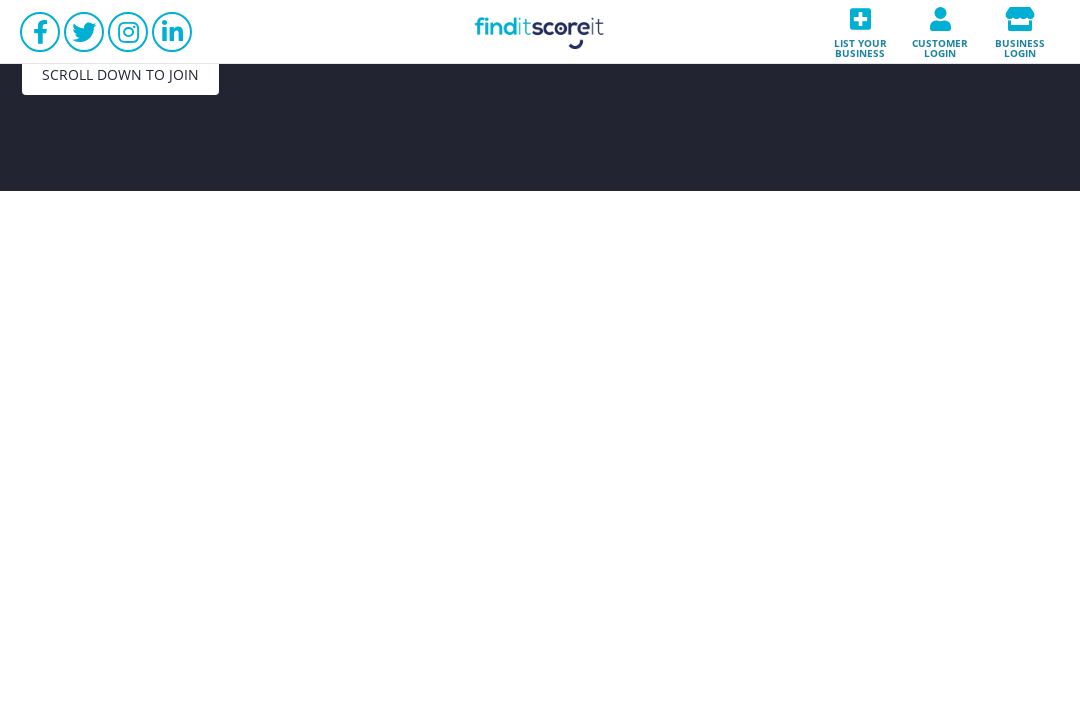 scroll, scrollTop: 0, scrollLeft: 0, axis: both 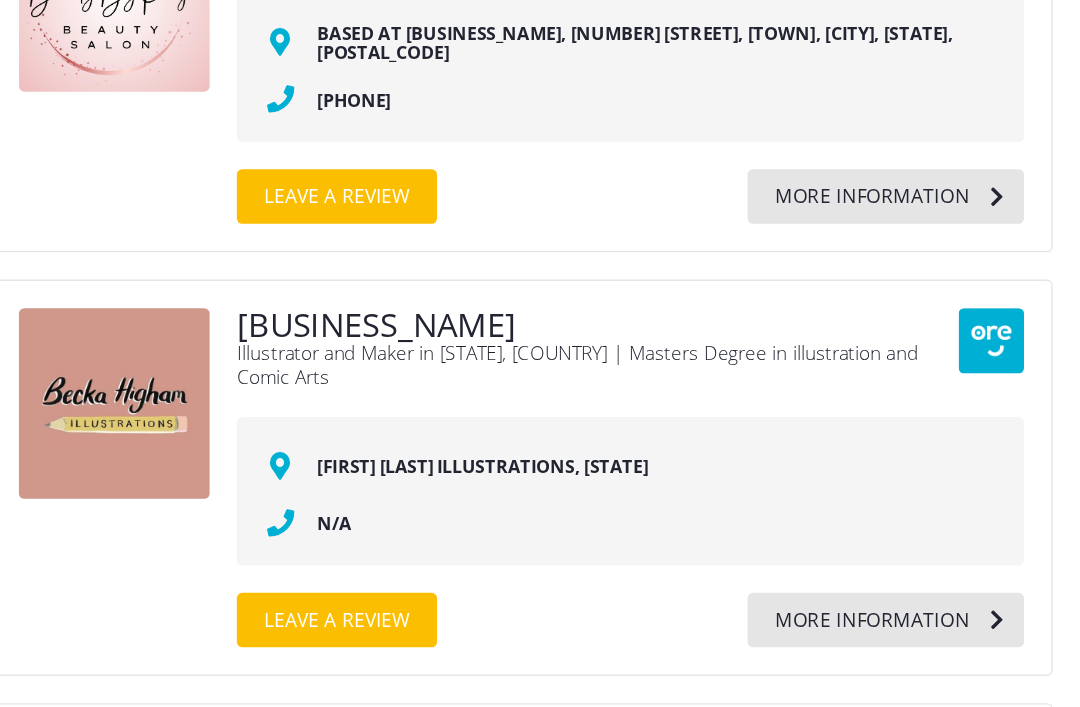 click on "[BUSINESS_NAME]" at bounding box center (563, 379) 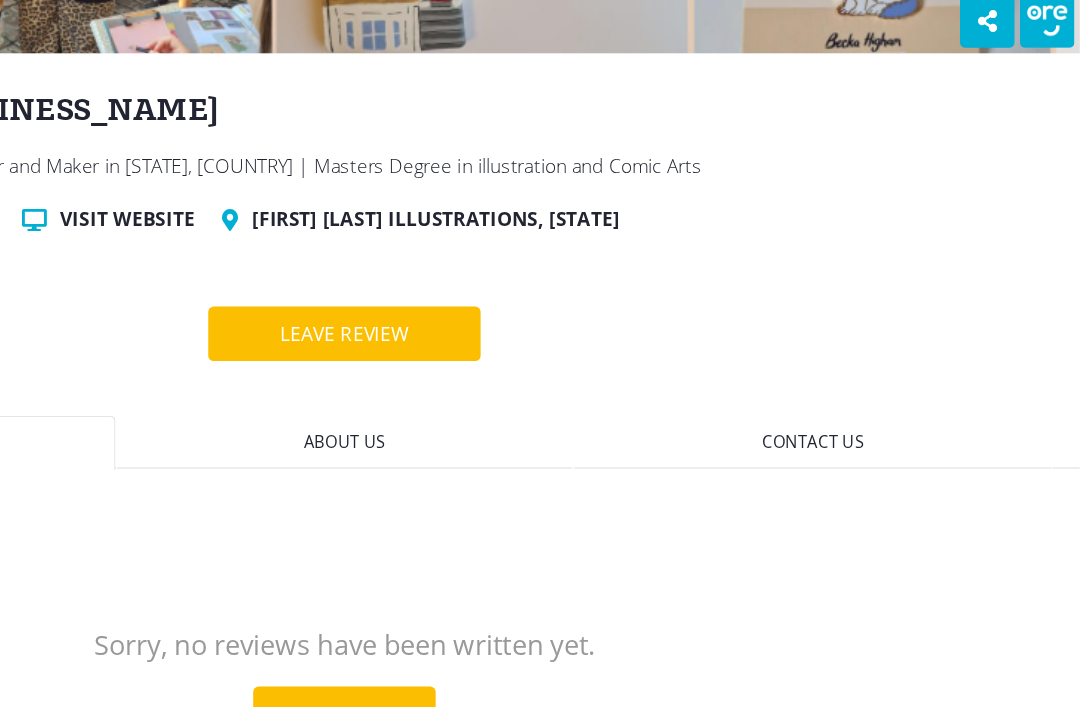 click on "Visit website" at bounding box center [380, 302] 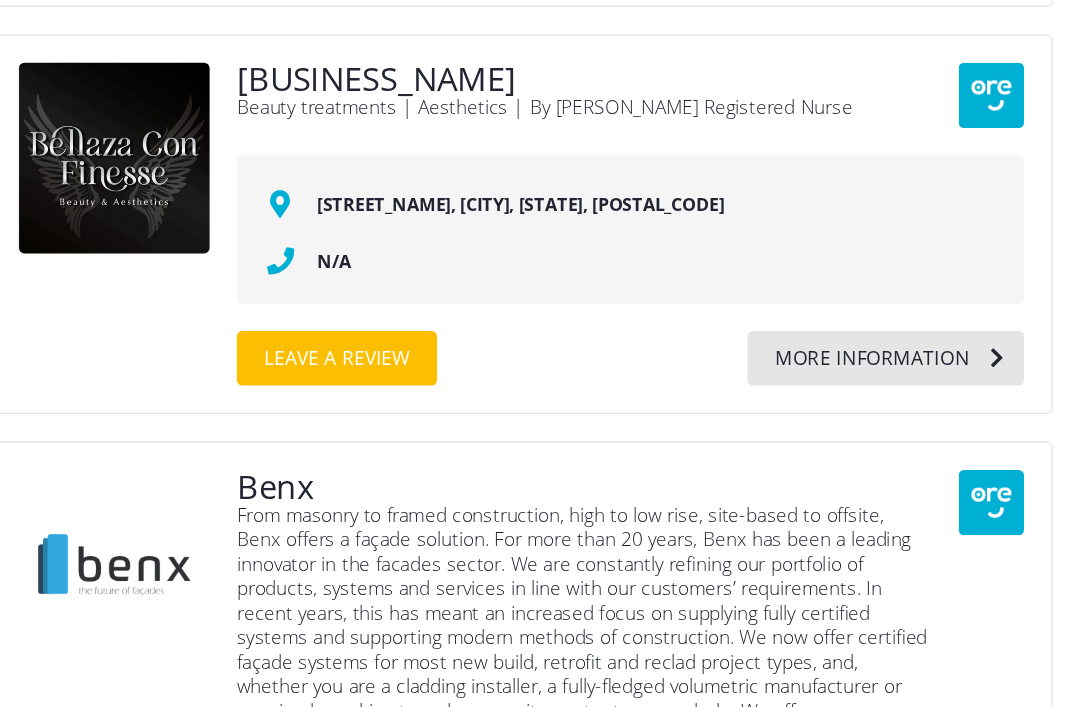 scroll, scrollTop: 7164, scrollLeft: 0, axis: vertical 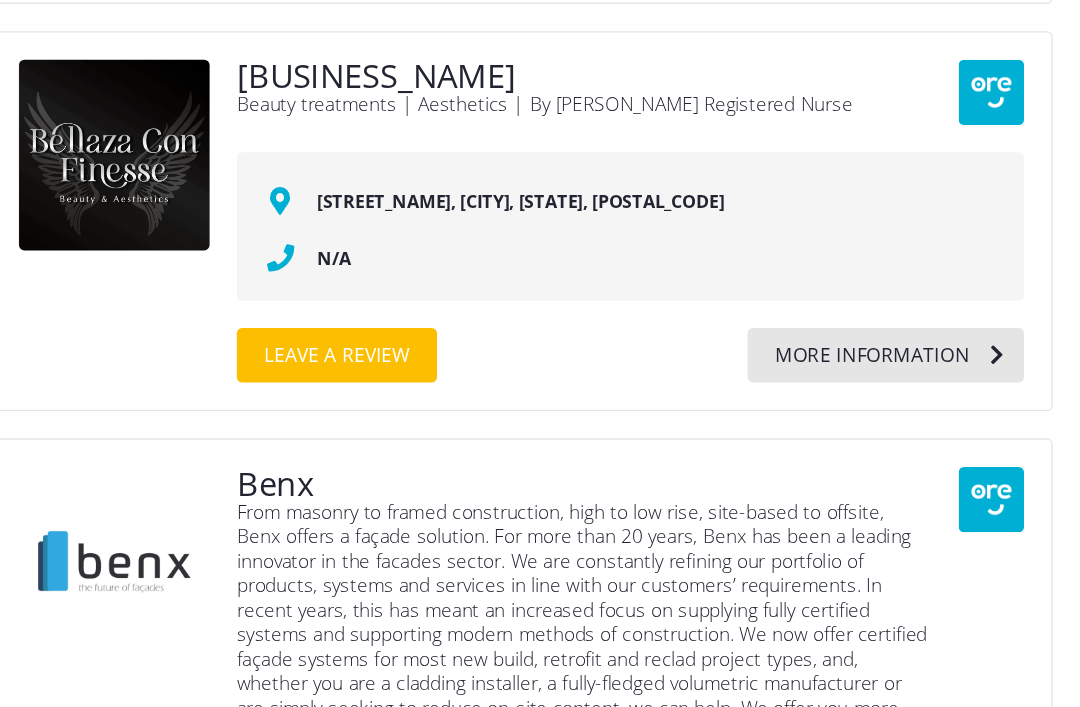 click on "[BUSINESS_NAME]" at bounding box center (563, 197) 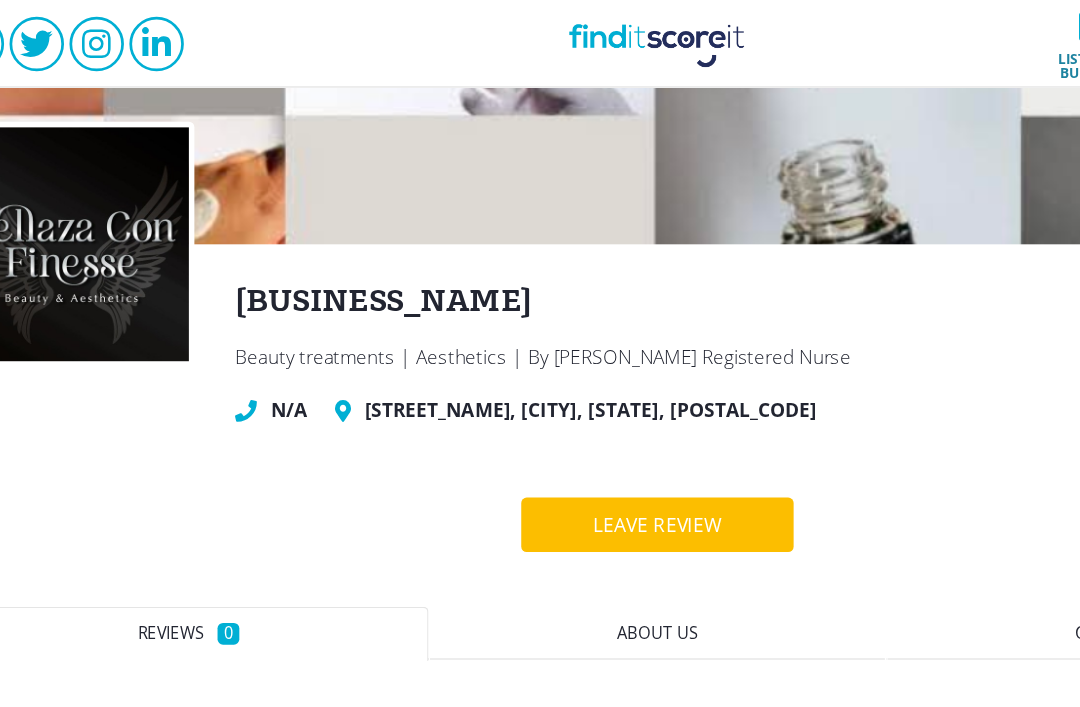 scroll, scrollTop: 64, scrollLeft: 0, axis: vertical 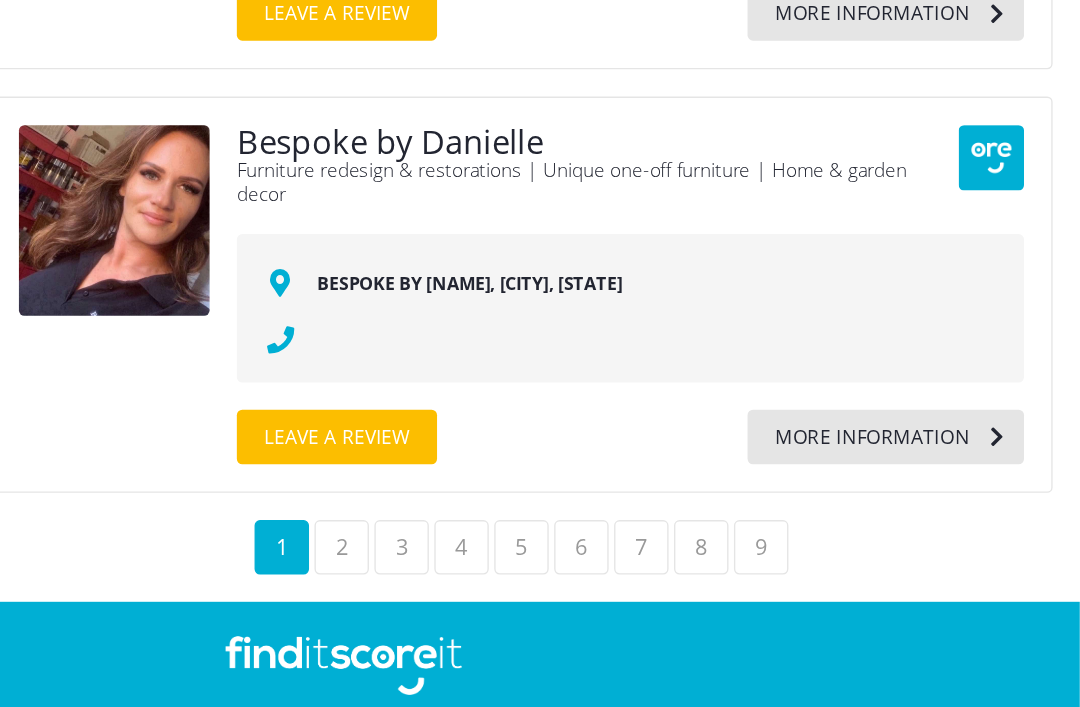 click on "2" at bounding box center [538, 543] 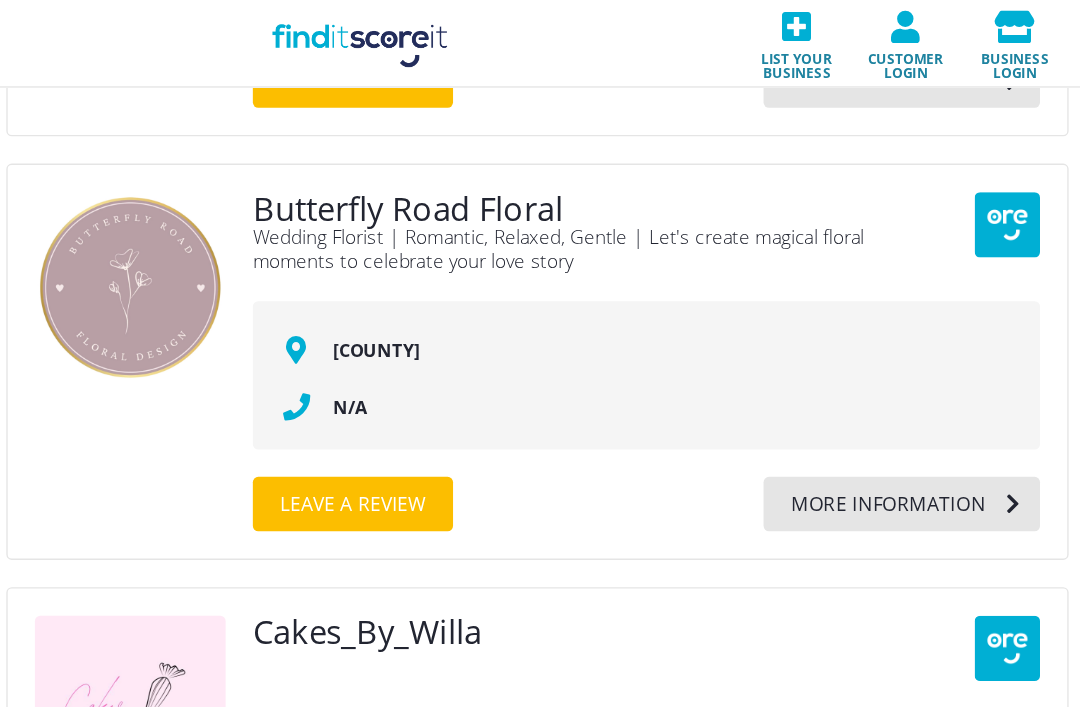 scroll, scrollTop: 4714, scrollLeft: 0, axis: vertical 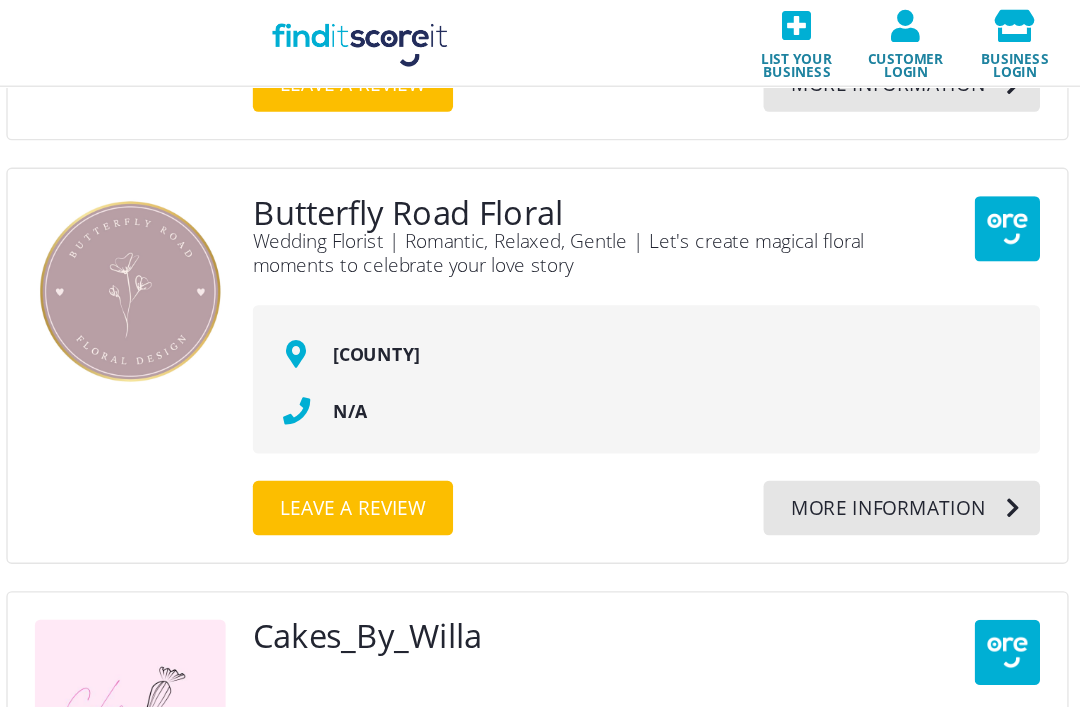 click on "Butterfly Road Floral" at bounding box center (575, 156) 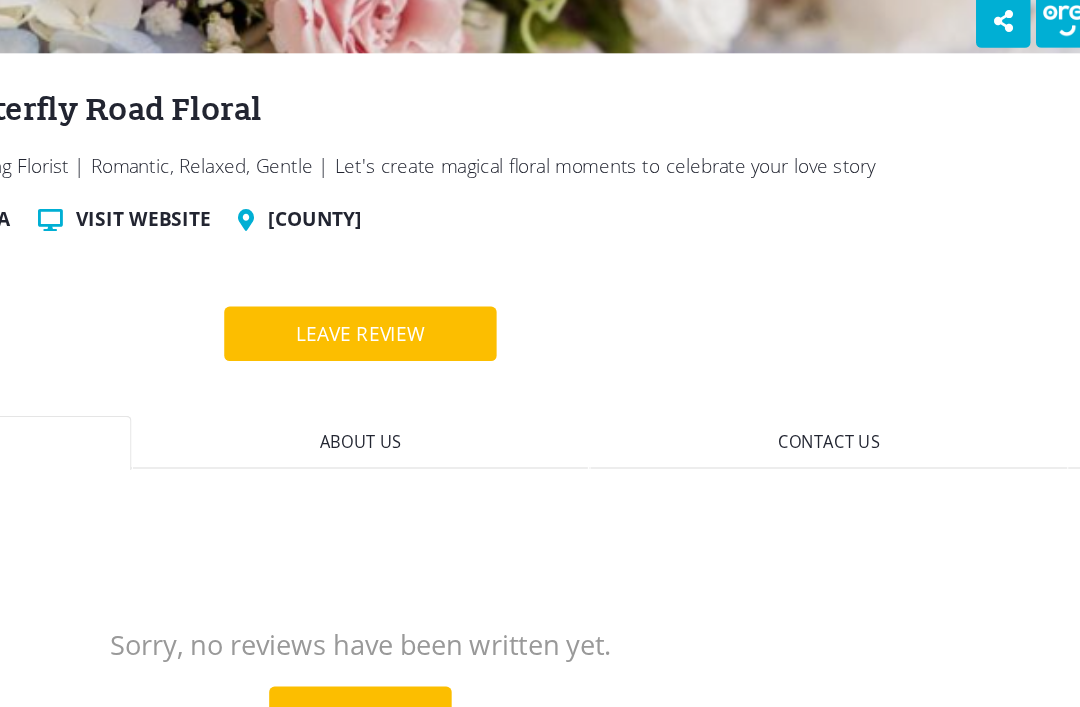 click on "Visit website" at bounding box center [380, 302] 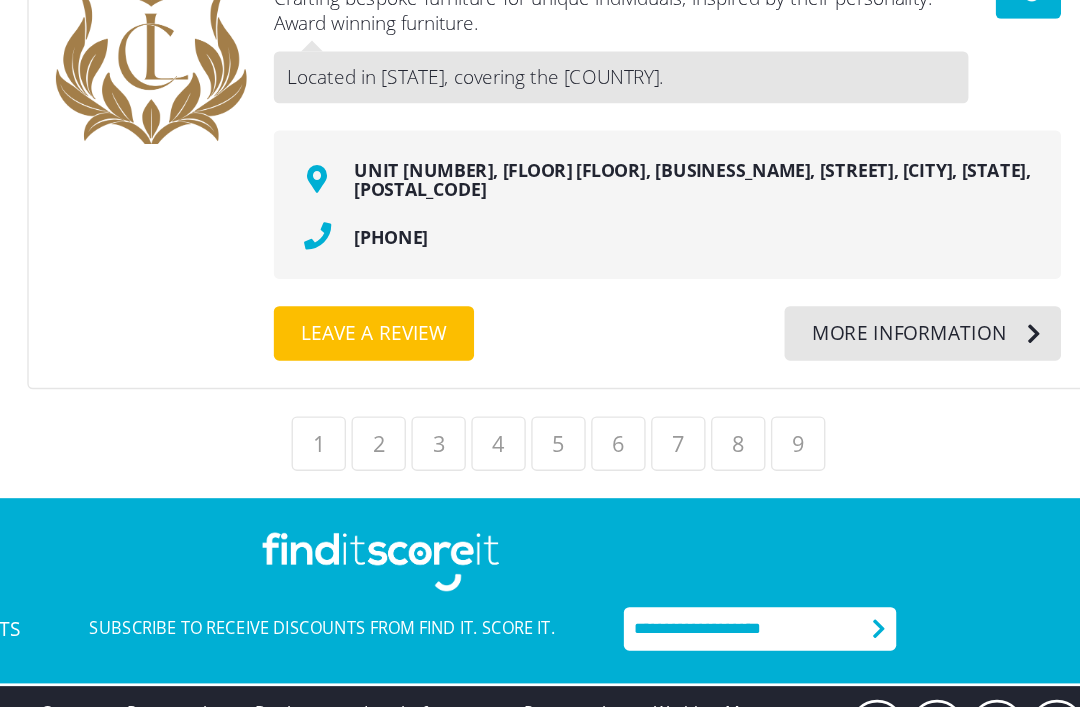 scroll, scrollTop: 7748, scrollLeft: 0, axis: vertical 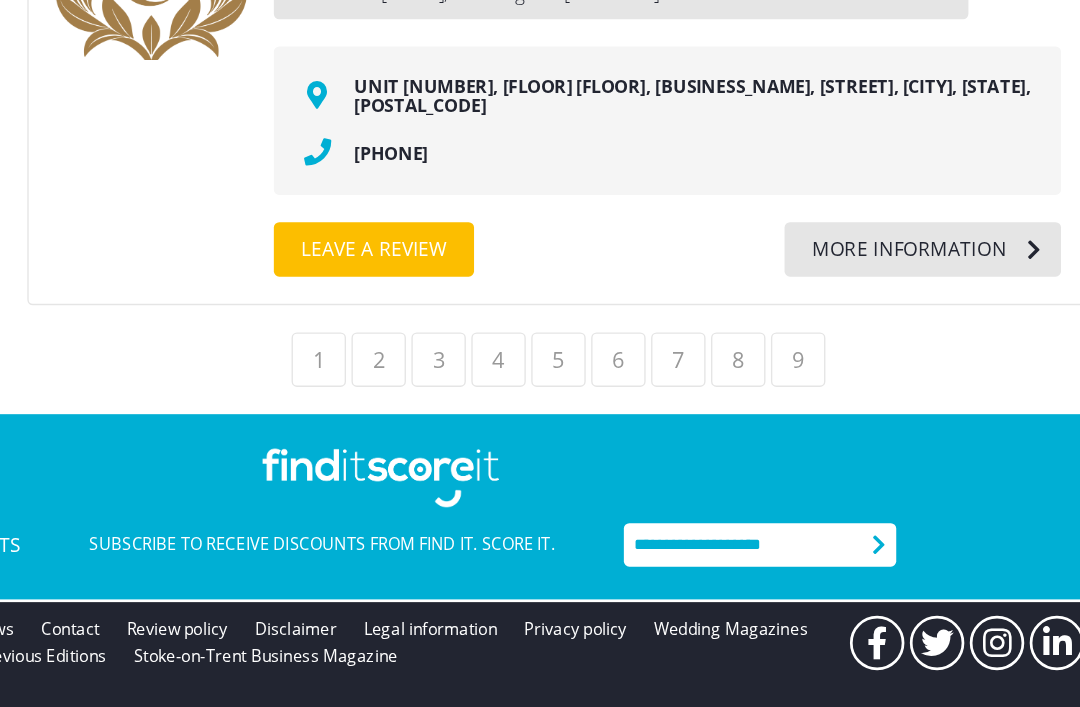 click on "3" at bounding box center [582, 405] 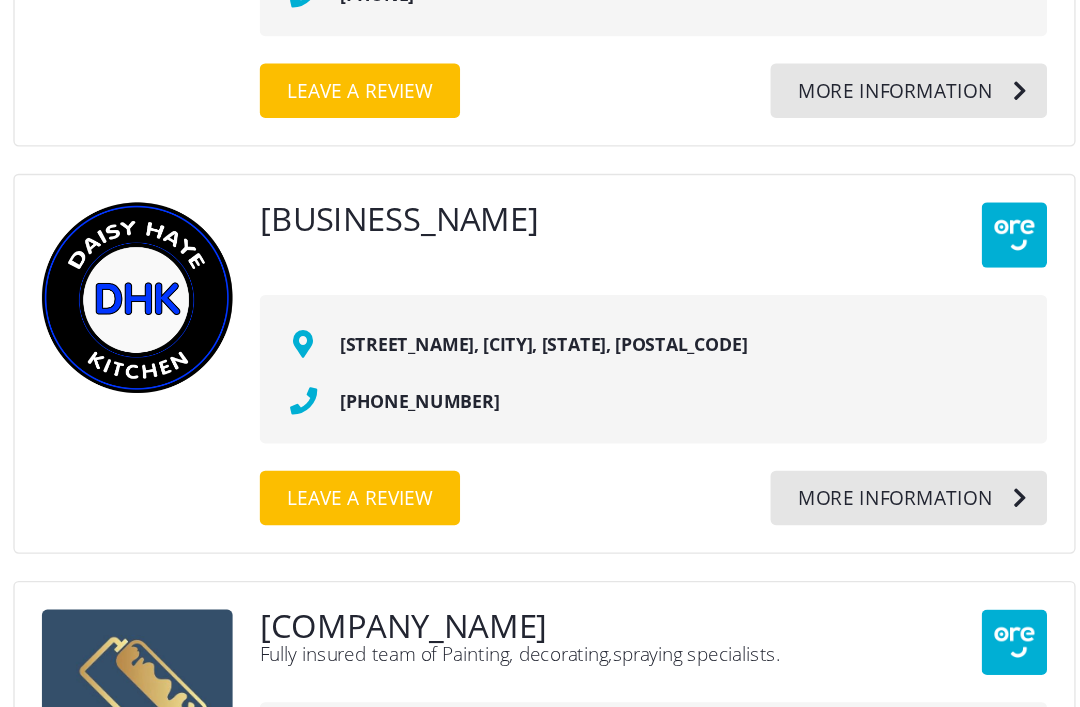 scroll, scrollTop: 4518, scrollLeft: 0, axis: vertical 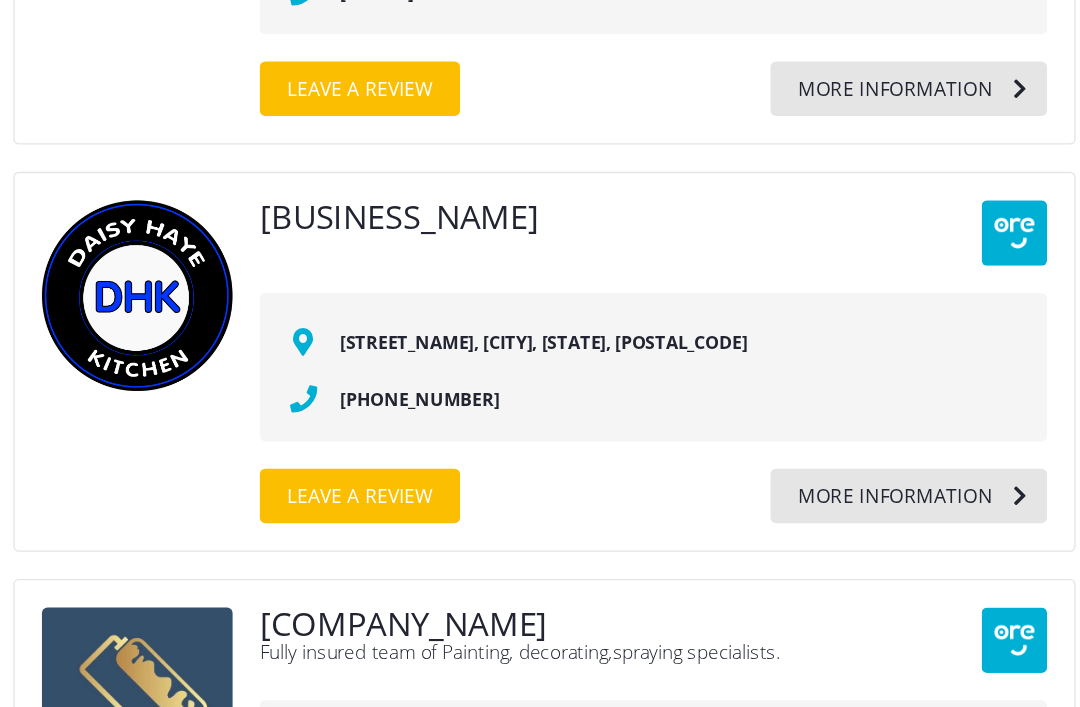 click on "[BUSINESS_NAME]" at bounding box center (563, 300) 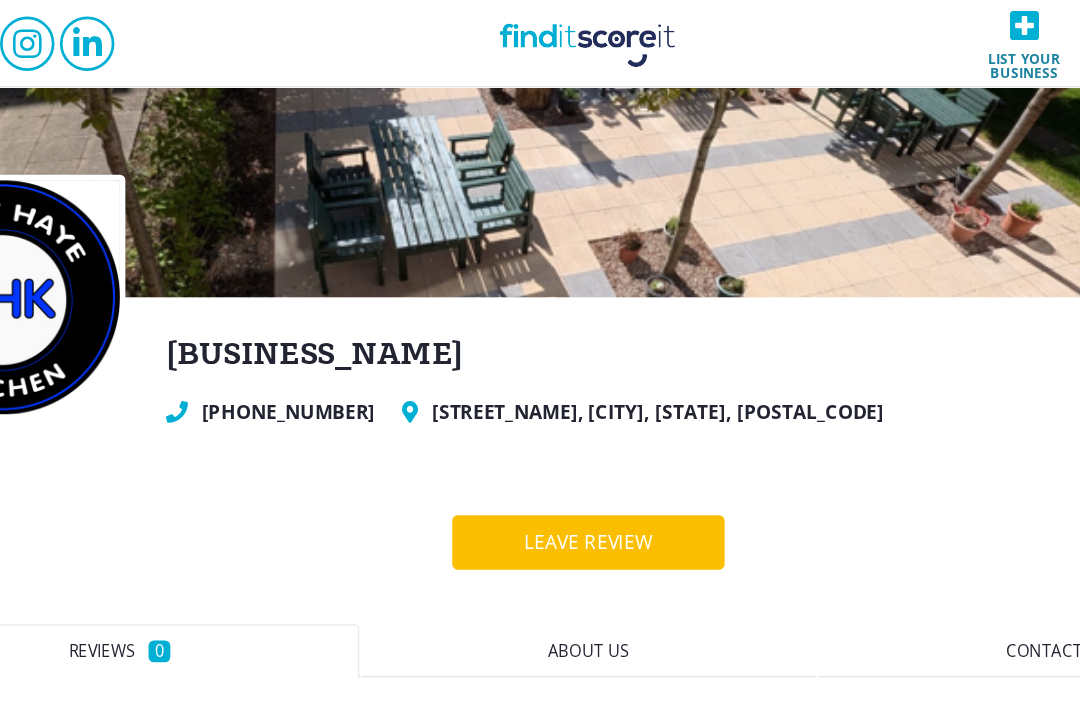 scroll, scrollTop: 0, scrollLeft: 0, axis: both 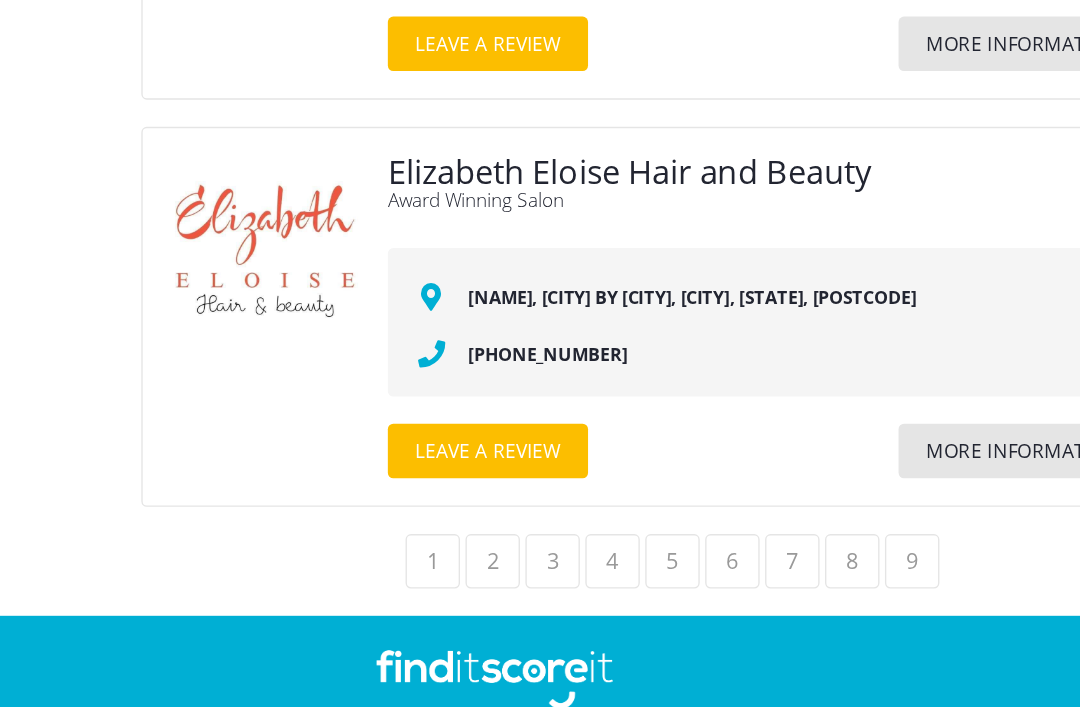 click on "4" at bounding box center (626, 553) 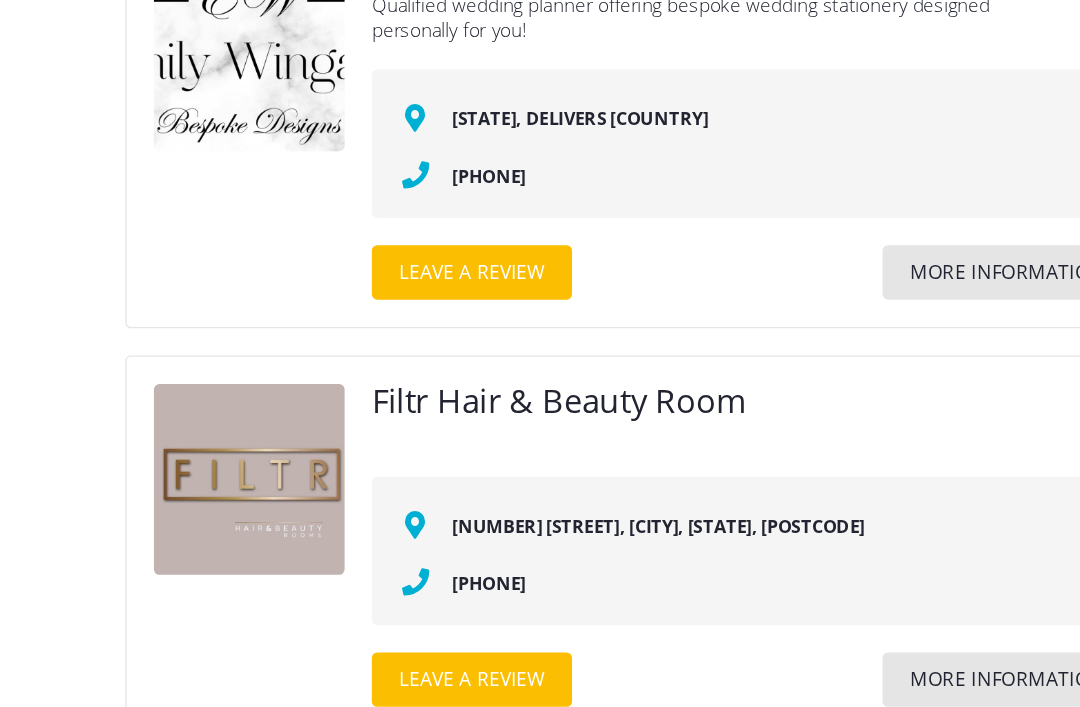 scroll, scrollTop: 1908, scrollLeft: 0, axis: vertical 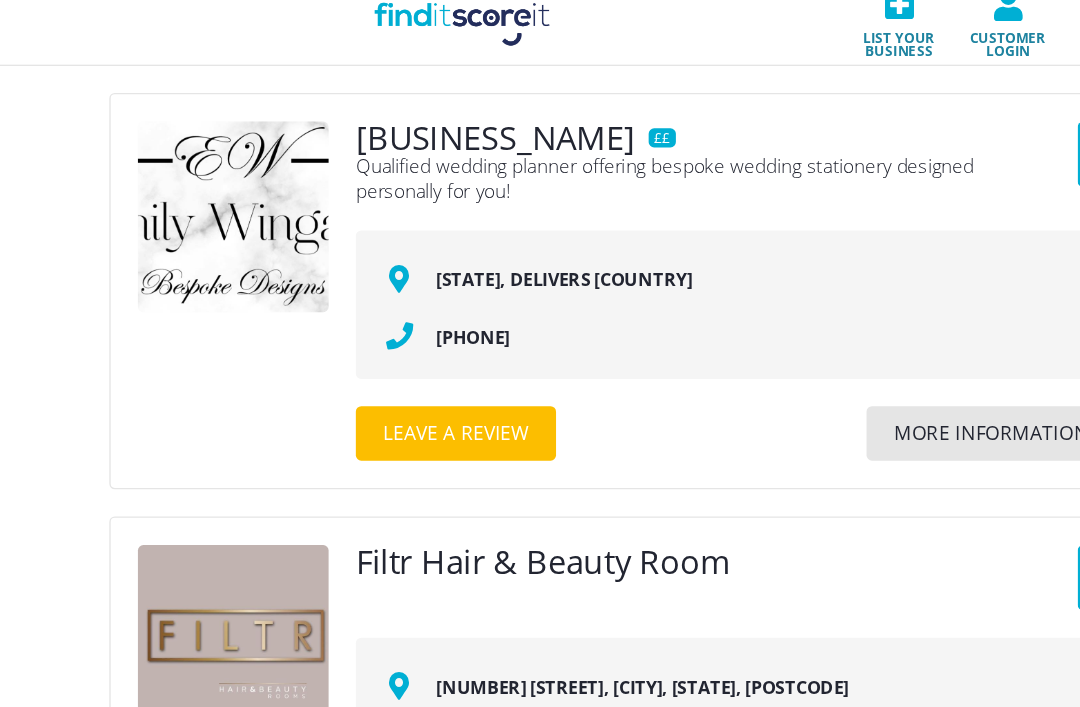 click on "[BUSINESS_NAME]" at bounding box center [563, 117] 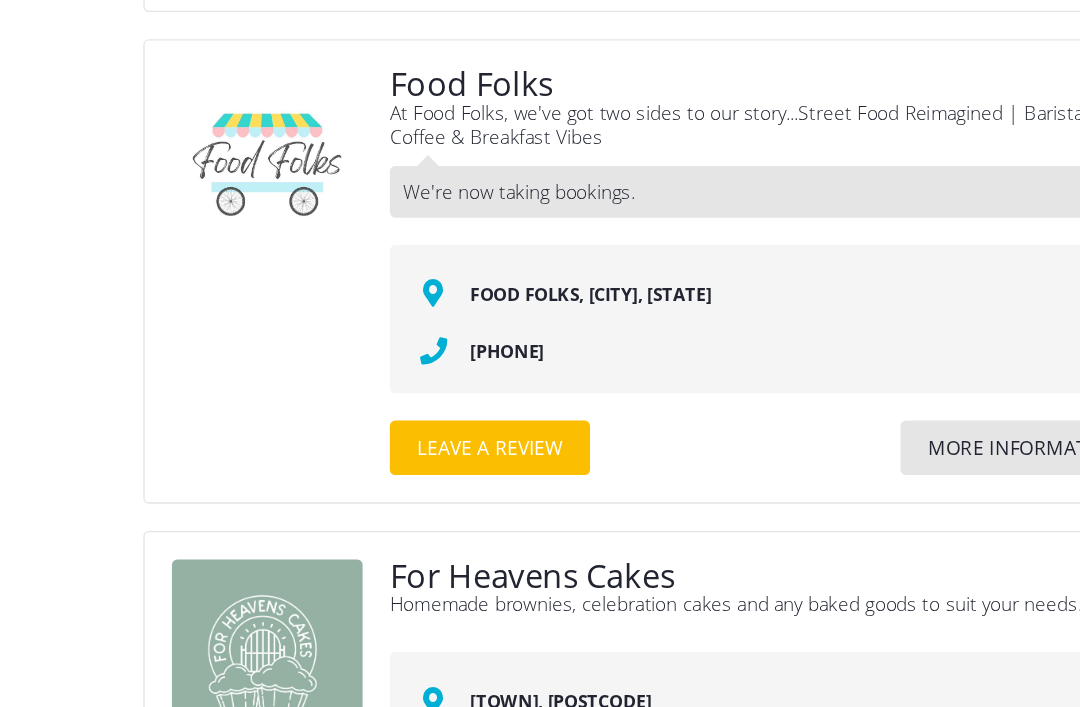 scroll, scrollTop: 3506, scrollLeft: 0, axis: vertical 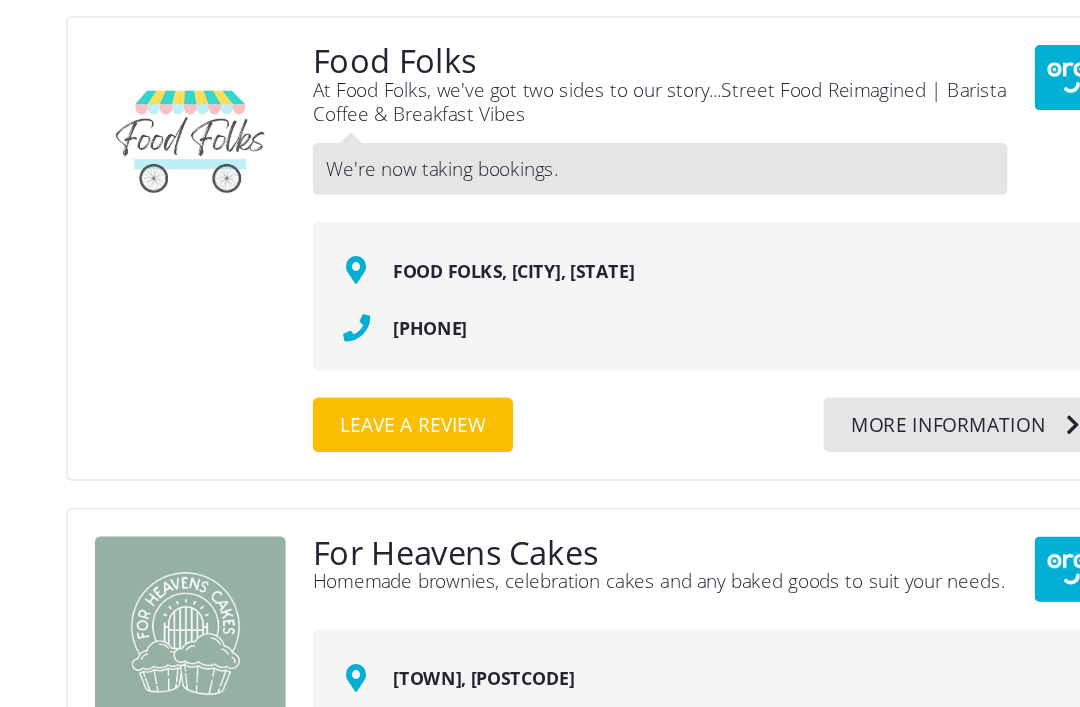 click on "Food Folks" at bounding box center [521, 186] 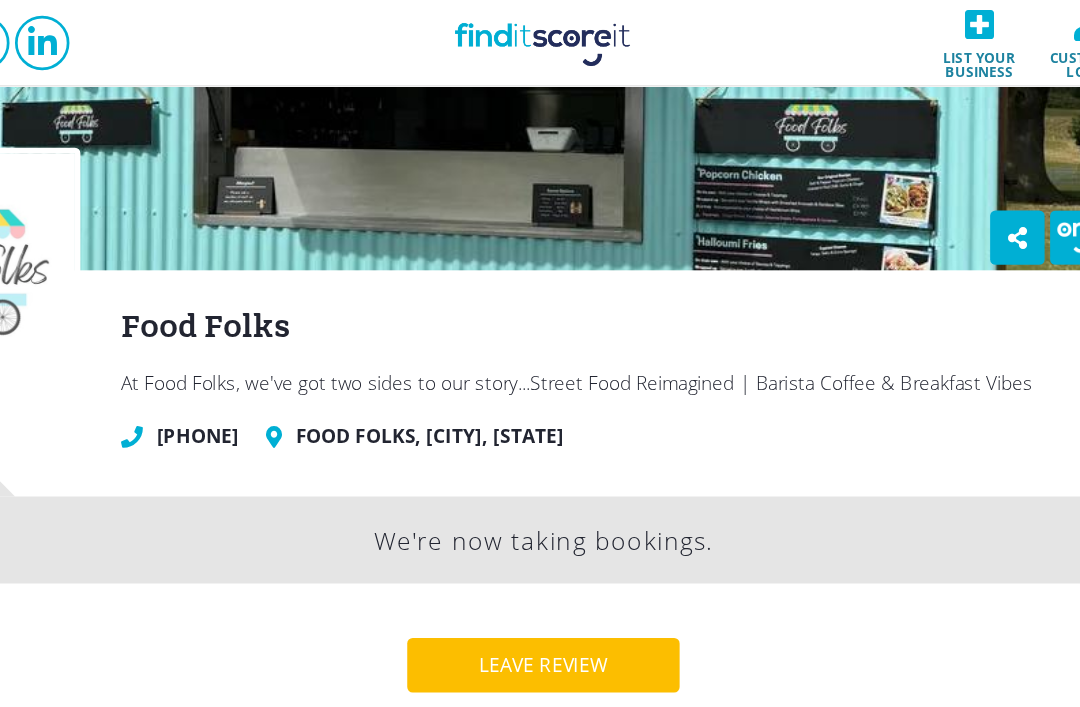 scroll, scrollTop: 0, scrollLeft: 0, axis: both 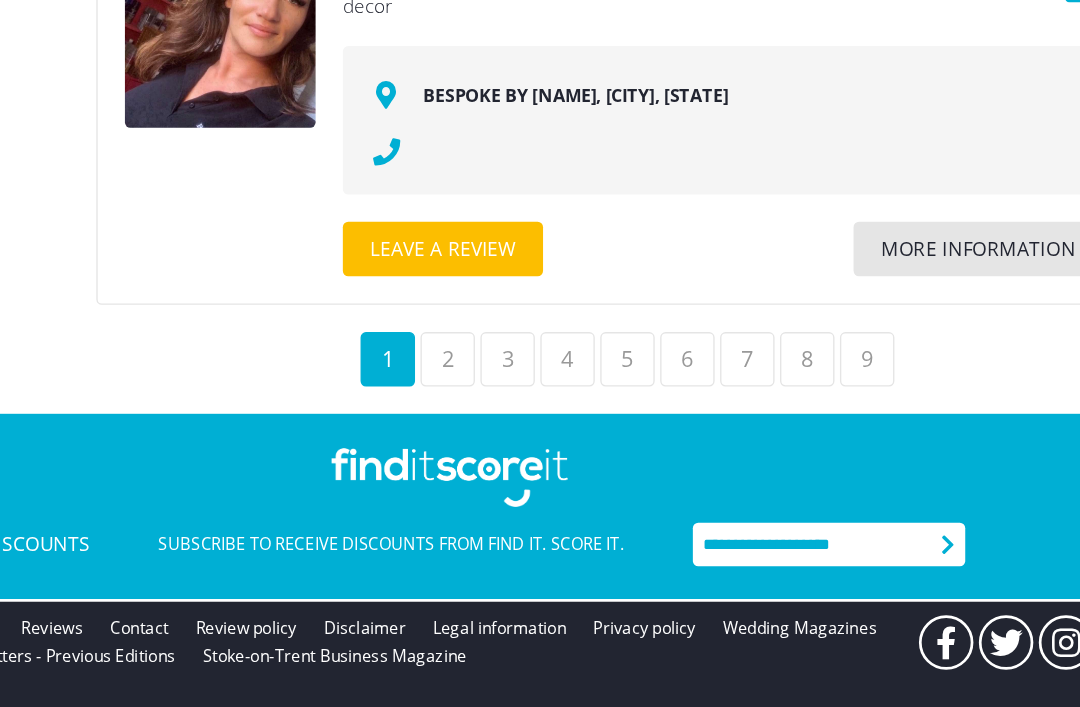 click on "4" at bounding box center [626, 405] 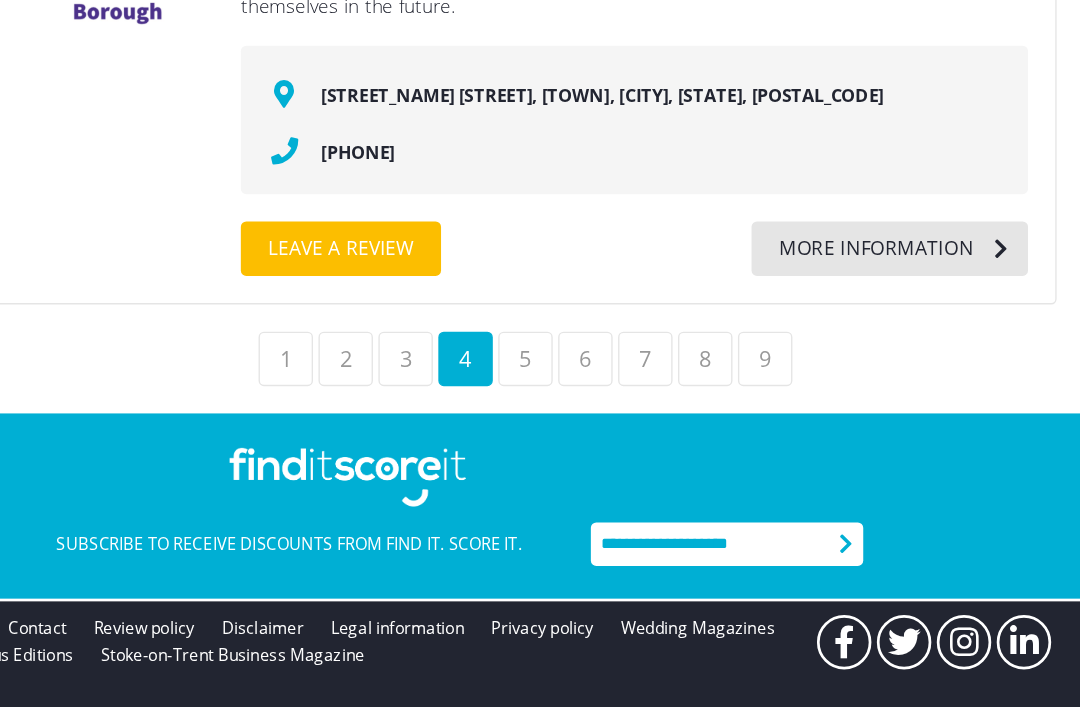scroll, scrollTop: 7728, scrollLeft: 0, axis: vertical 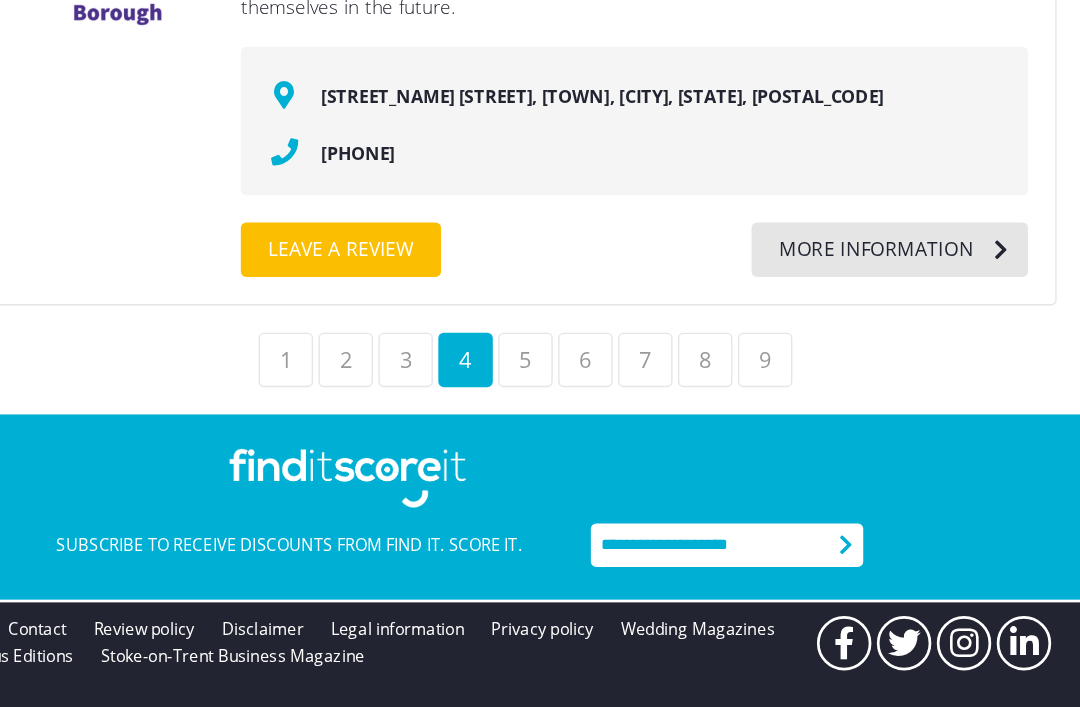 click on "5" at bounding box center [670, 405] 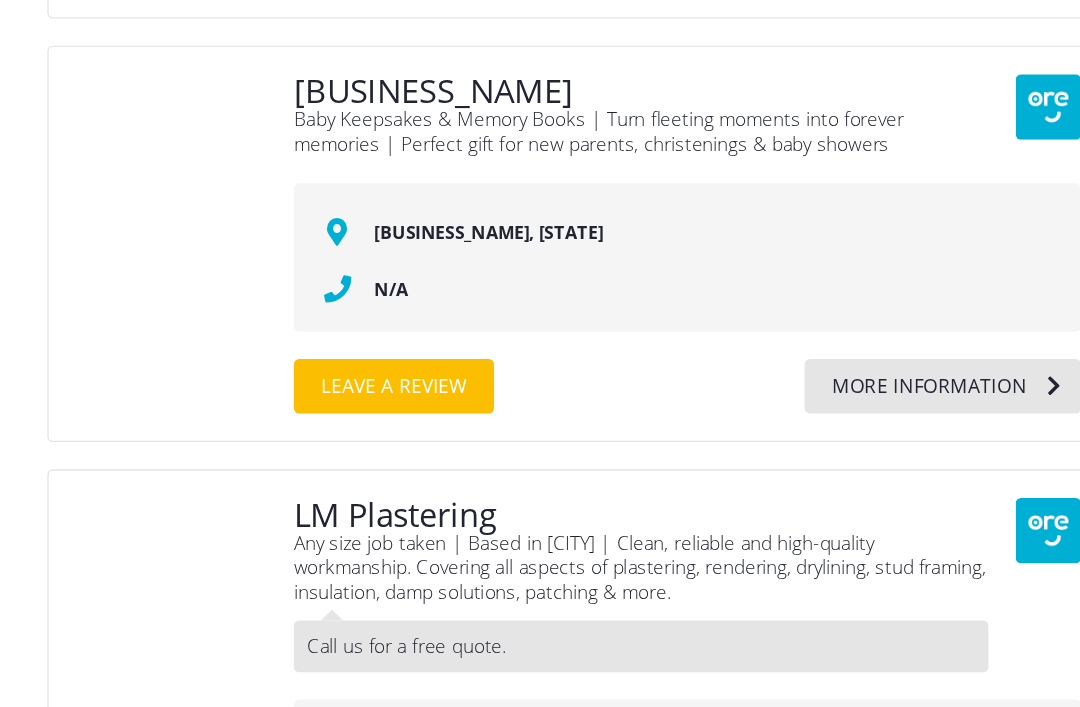 scroll, scrollTop: 6733, scrollLeft: 0, axis: vertical 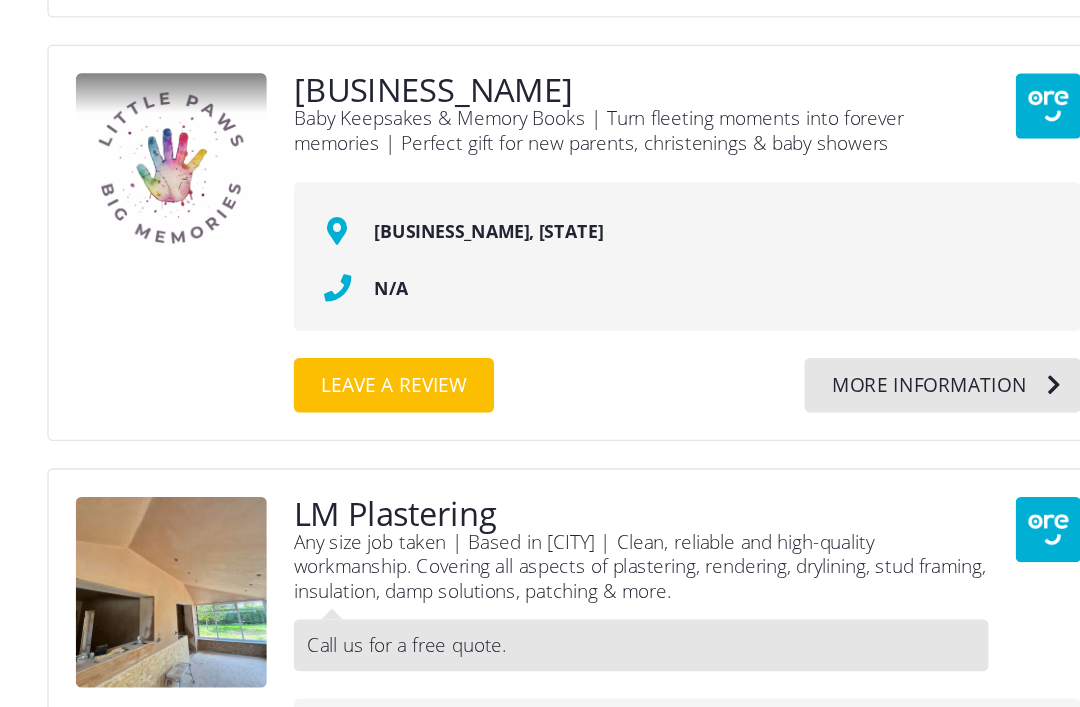 click on "[BUSINESS_NAME]" at bounding box center [563, 207] 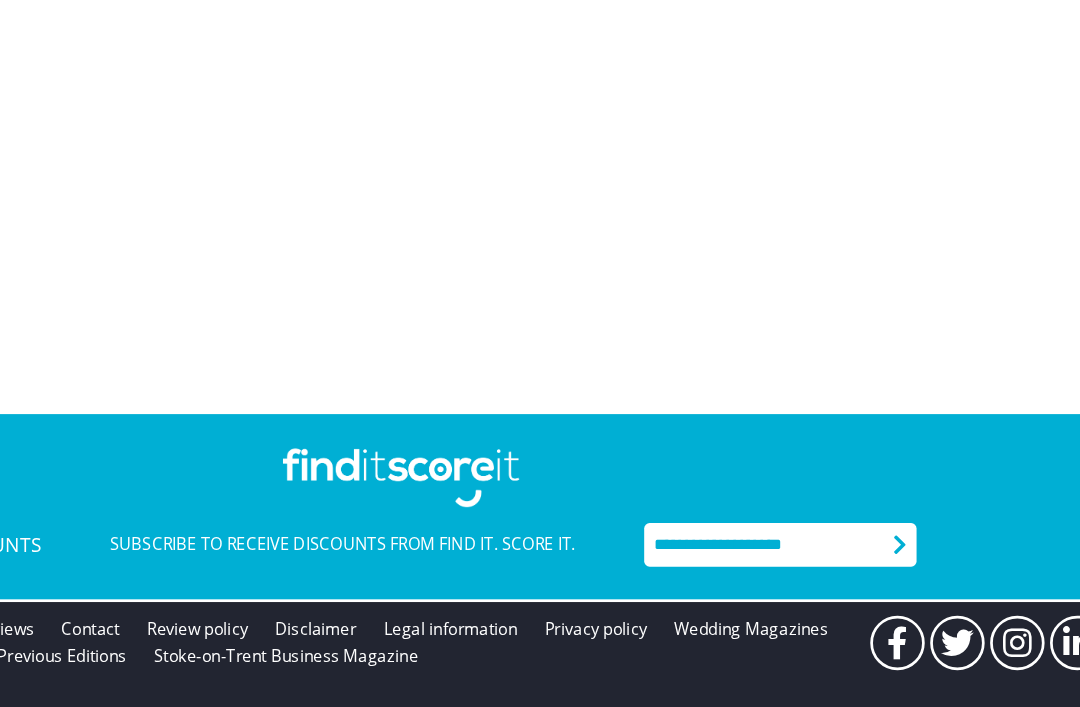scroll, scrollTop: 64, scrollLeft: 0, axis: vertical 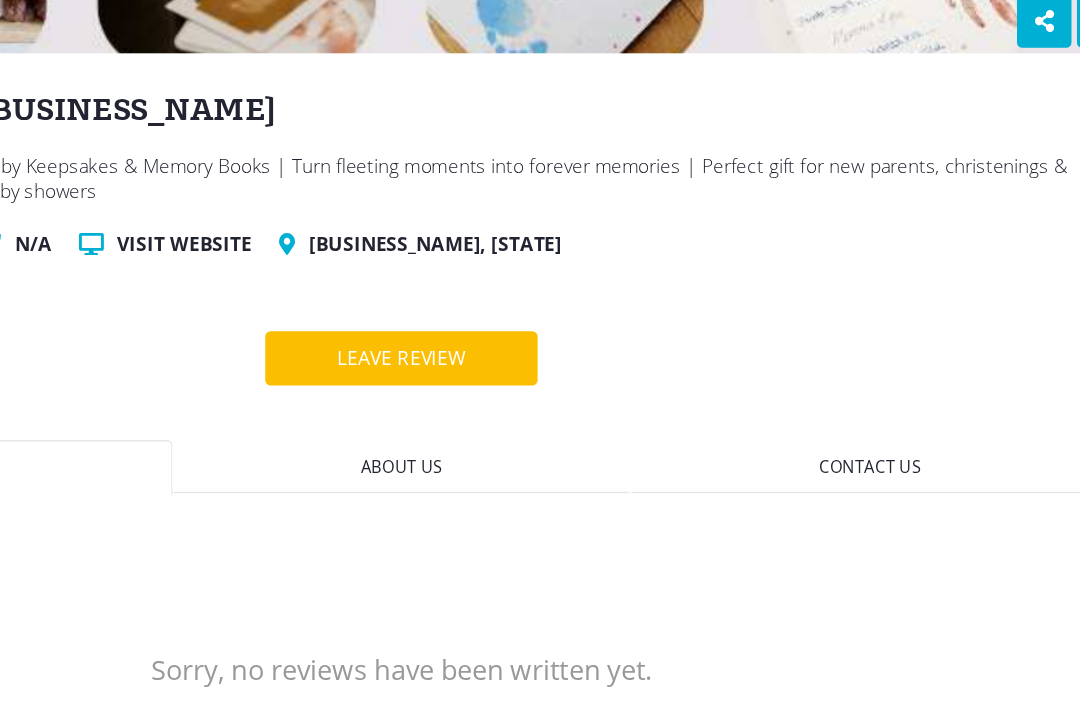 click on "Visit website" at bounding box center (380, 320) 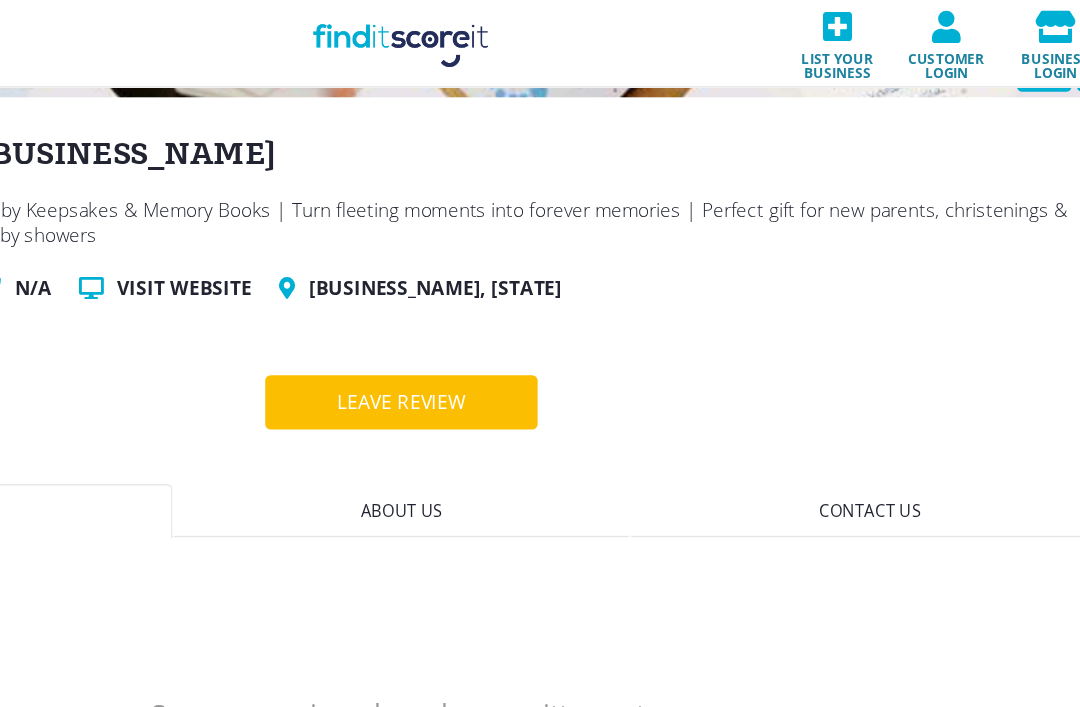 scroll, scrollTop: 0, scrollLeft: 0, axis: both 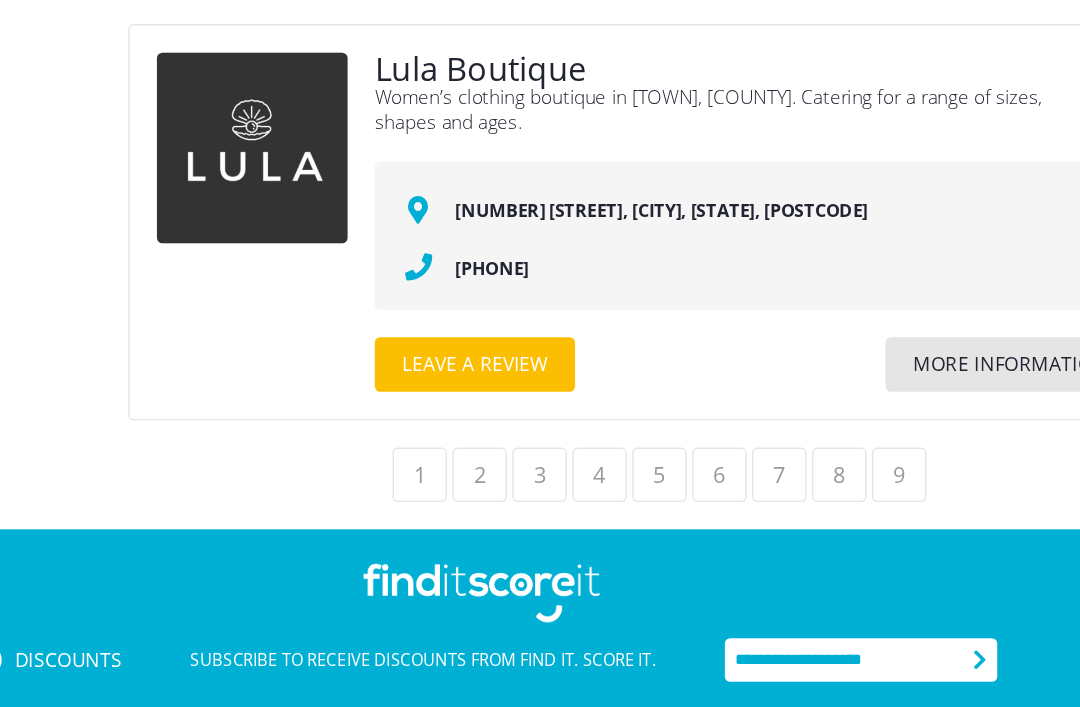 click on "6" at bounding box center [714, 489] 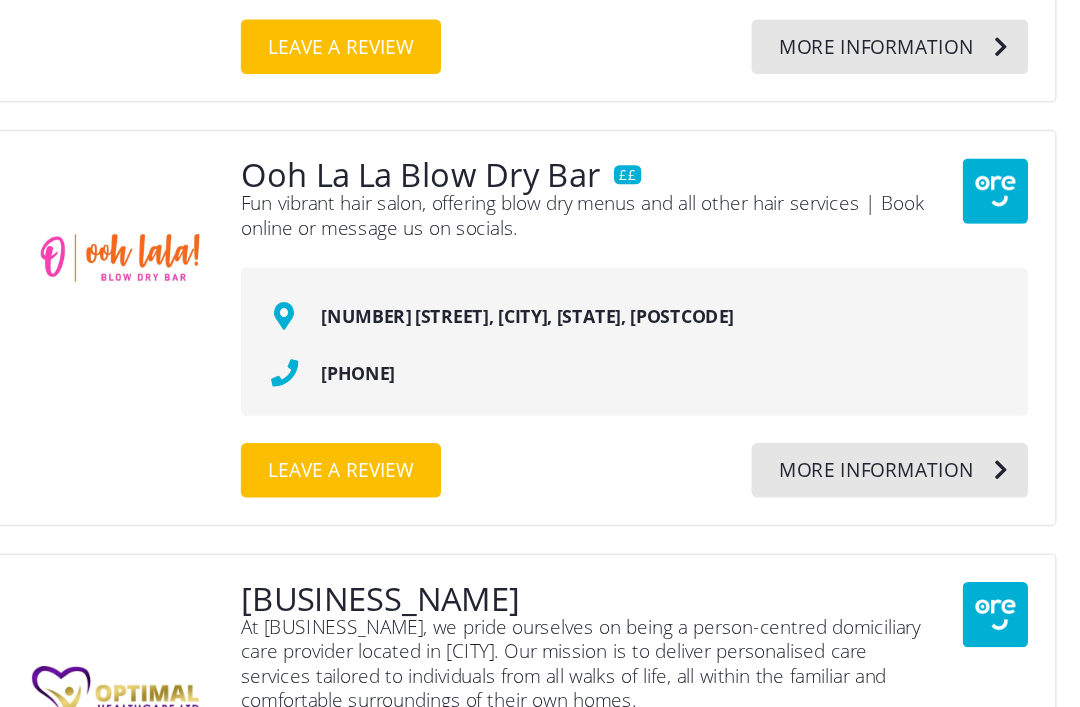 scroll, scrollTop: 5471, scrollLeft: 0, axis: vertical 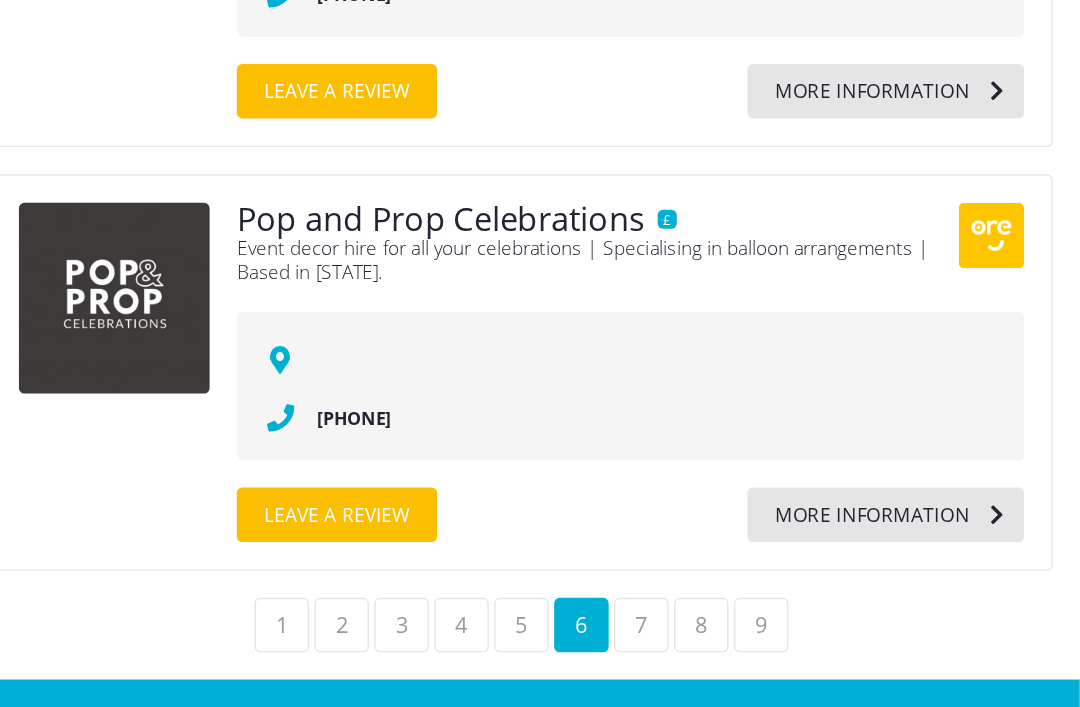 click on "7" at bounding box center (758, 554) 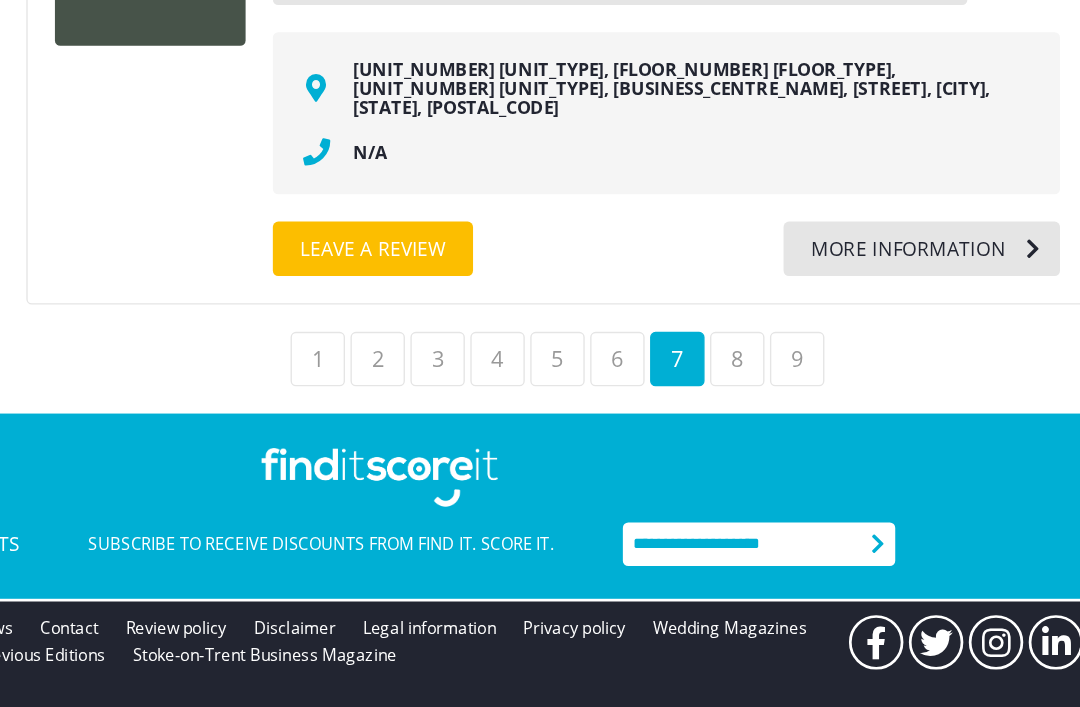 scroll, scrollTop: 8440, scrollLeft: 0, axis: vertical 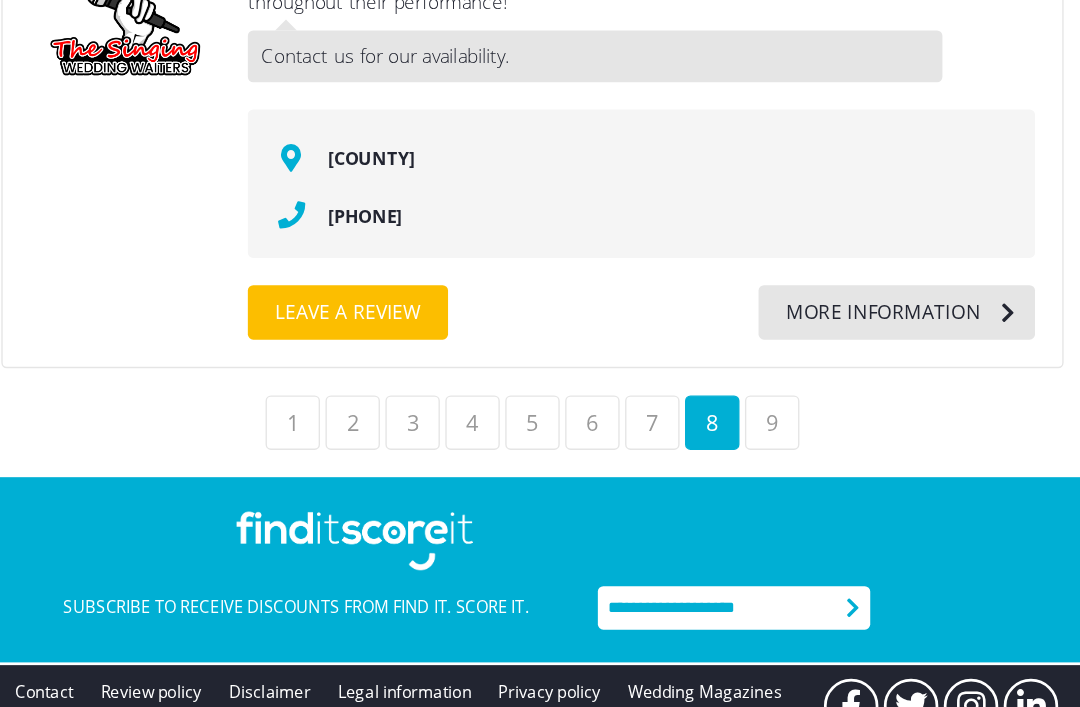 click on "9" at bounding box center [846, 451] 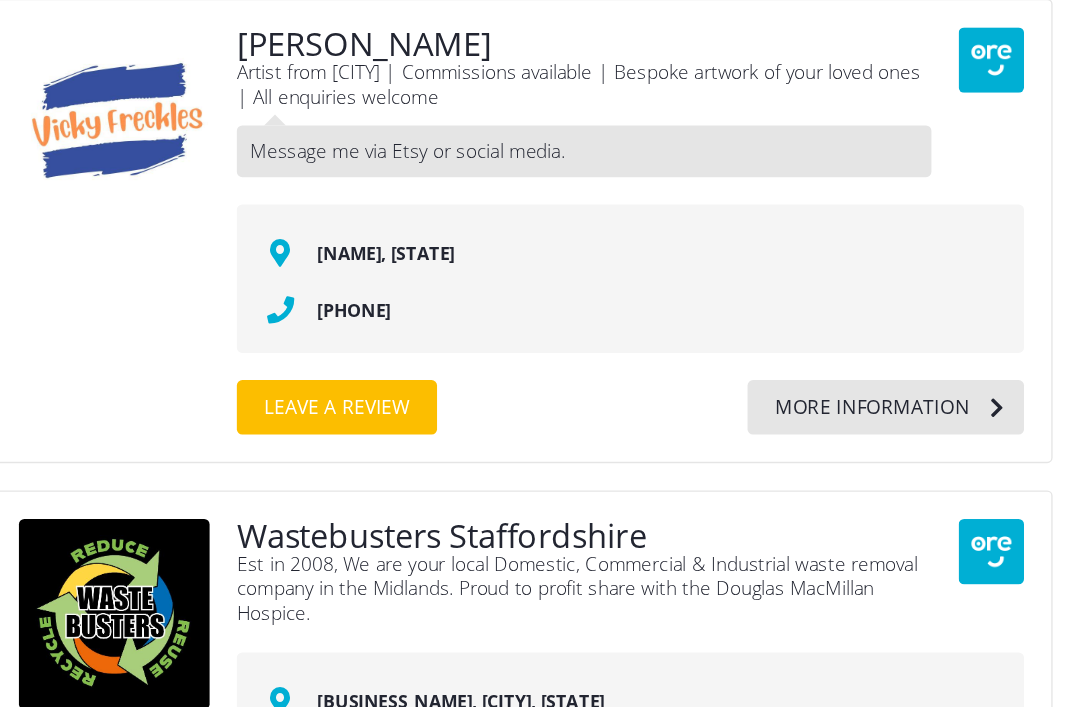 scroll, scrollTop: 4273, scrollLeft: 0, axis: vertical 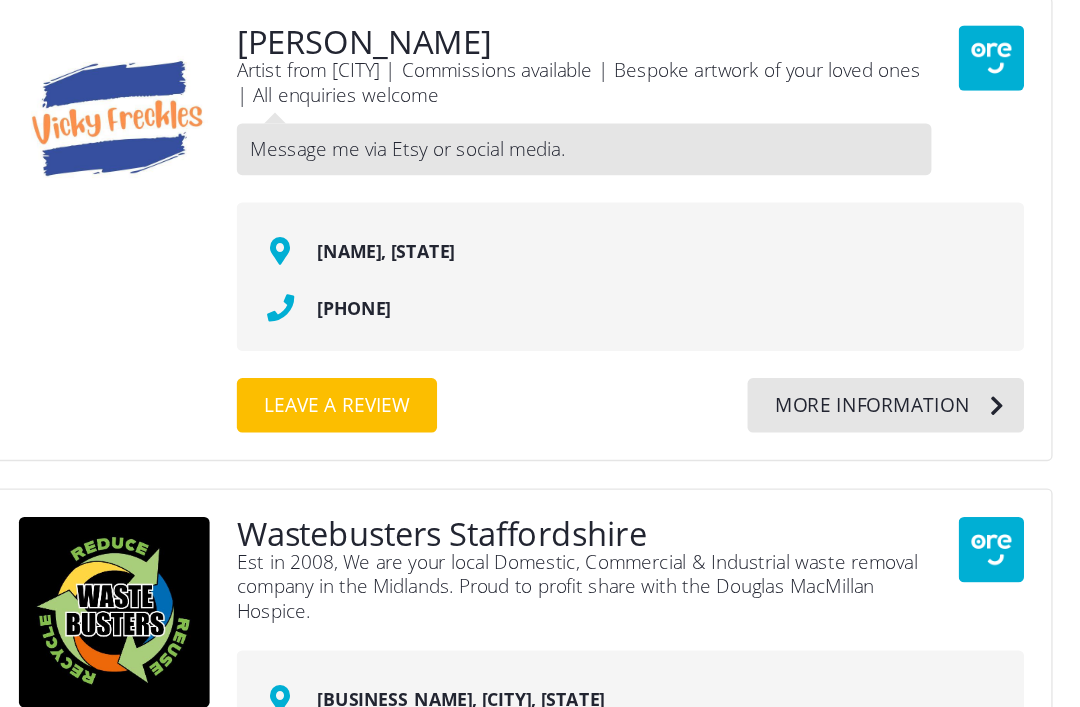 click on "[PERSON_NAME]" at bounding box center (554, 172) 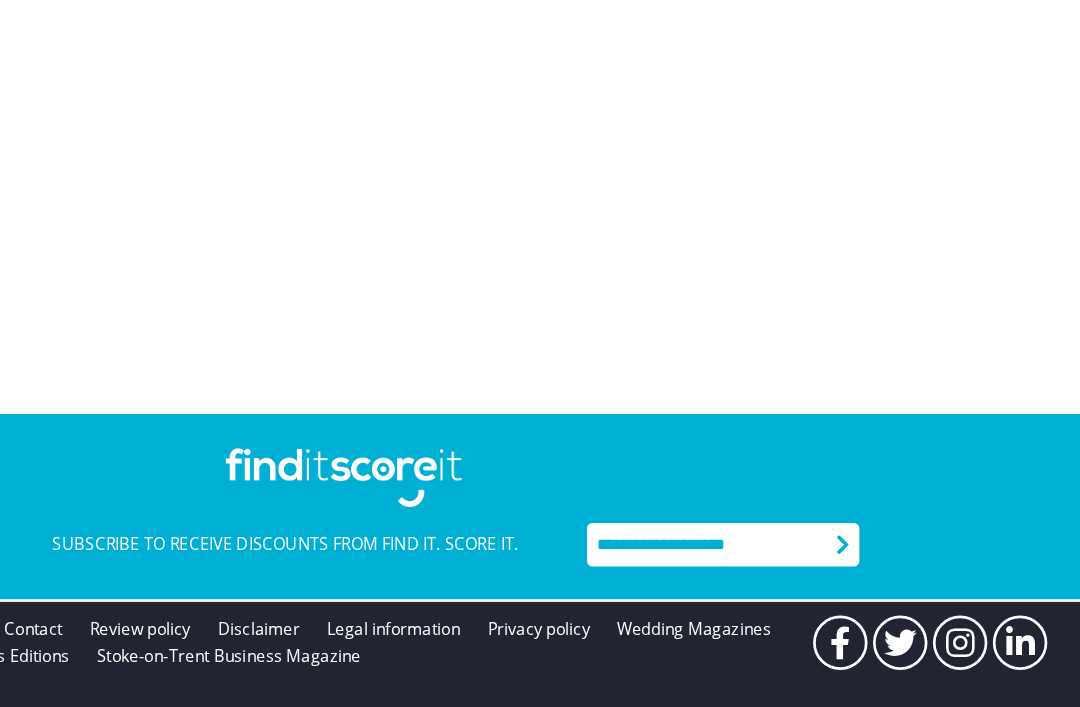 scroll, scrollTop: 64, scrollLeft: 0, axis: vertical 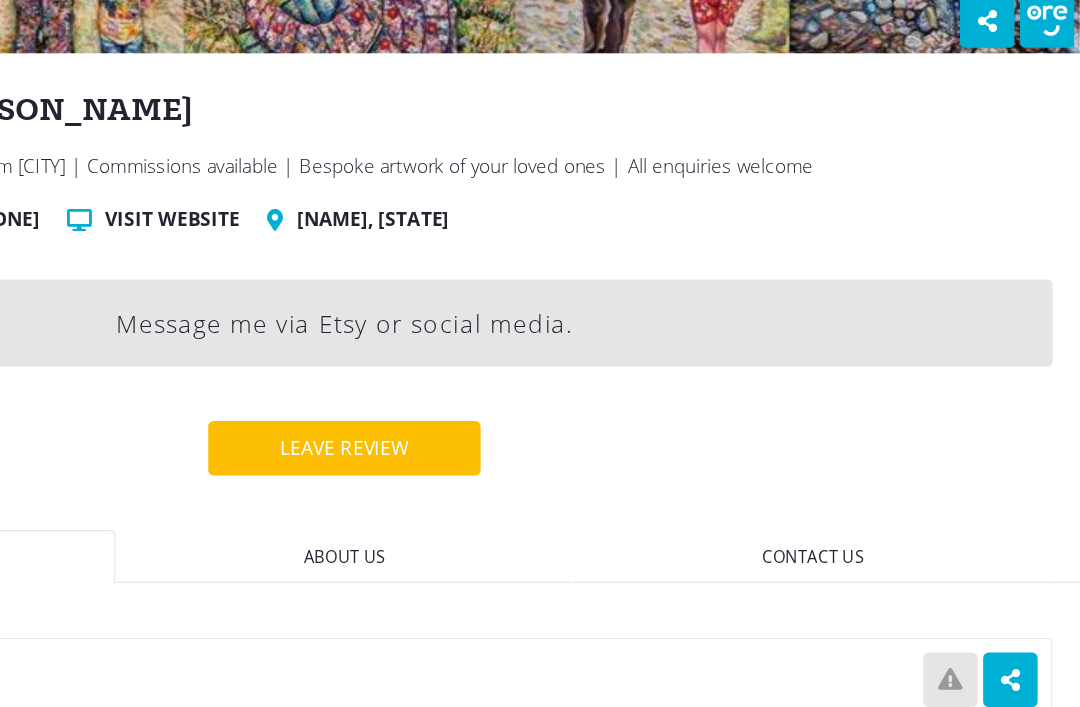 click on "Visit website" at bounding box center (413, 302) 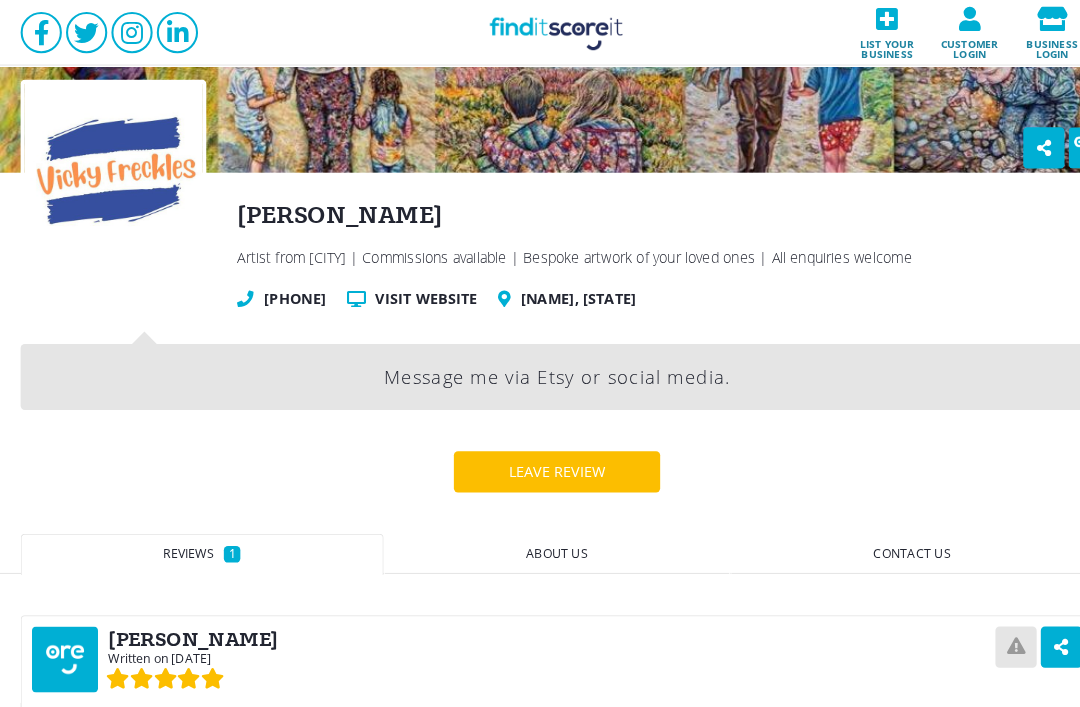 scroll, scrollTop: 0, scrollLeft: 0, axis: both 